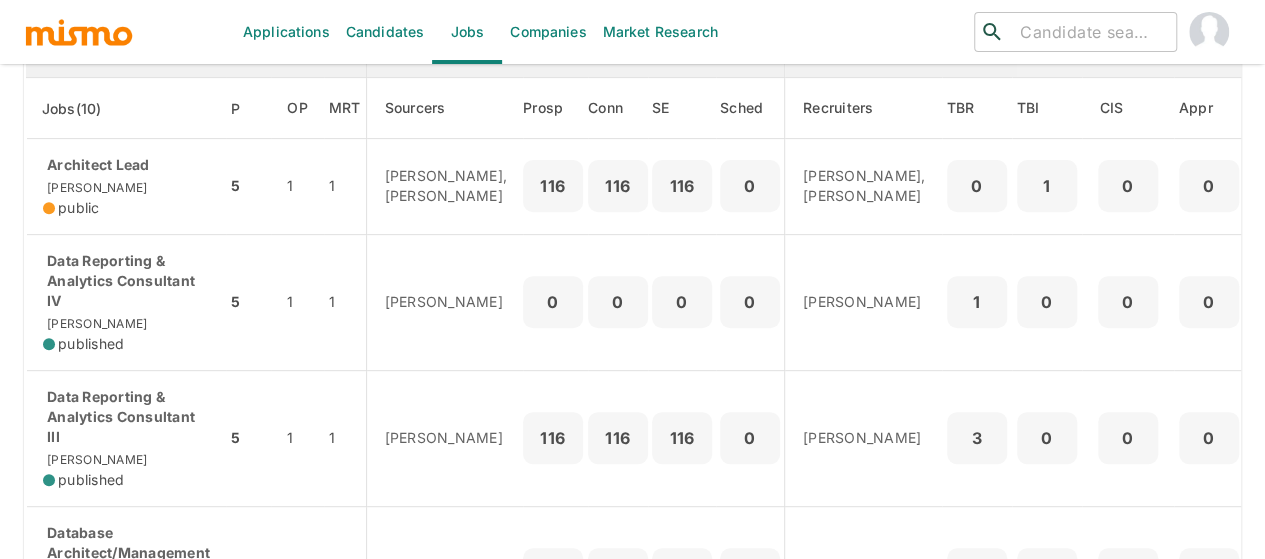 scroll, scrollTop: 400, scrollLeft: 0, axis: vertical 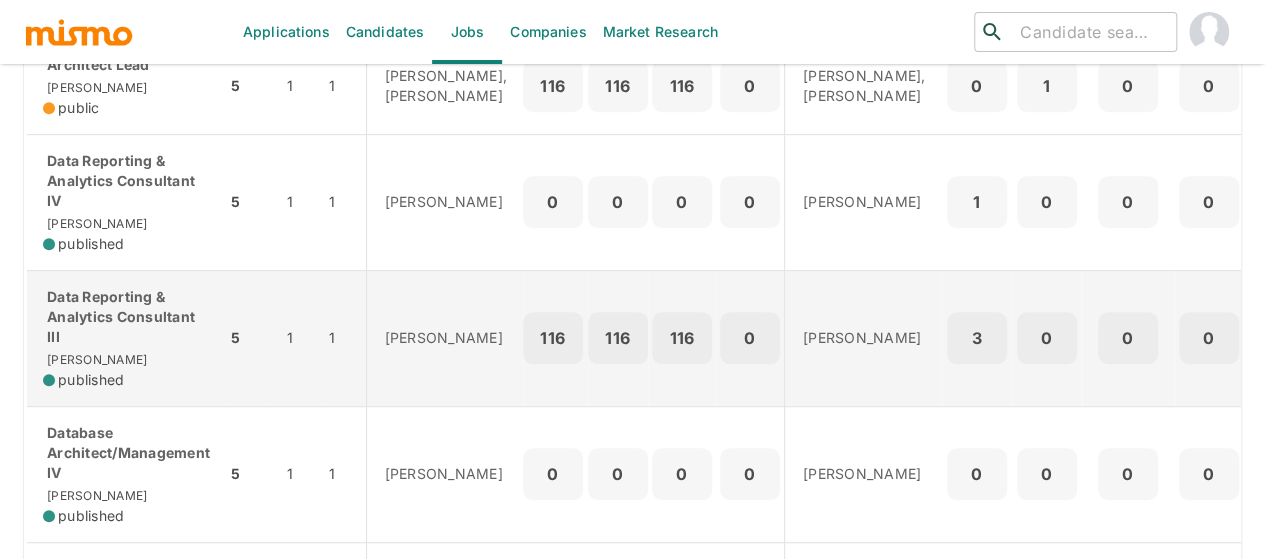 click on "Data Reporting &  Analytics Consultant III" at bounding box center [126, 317] 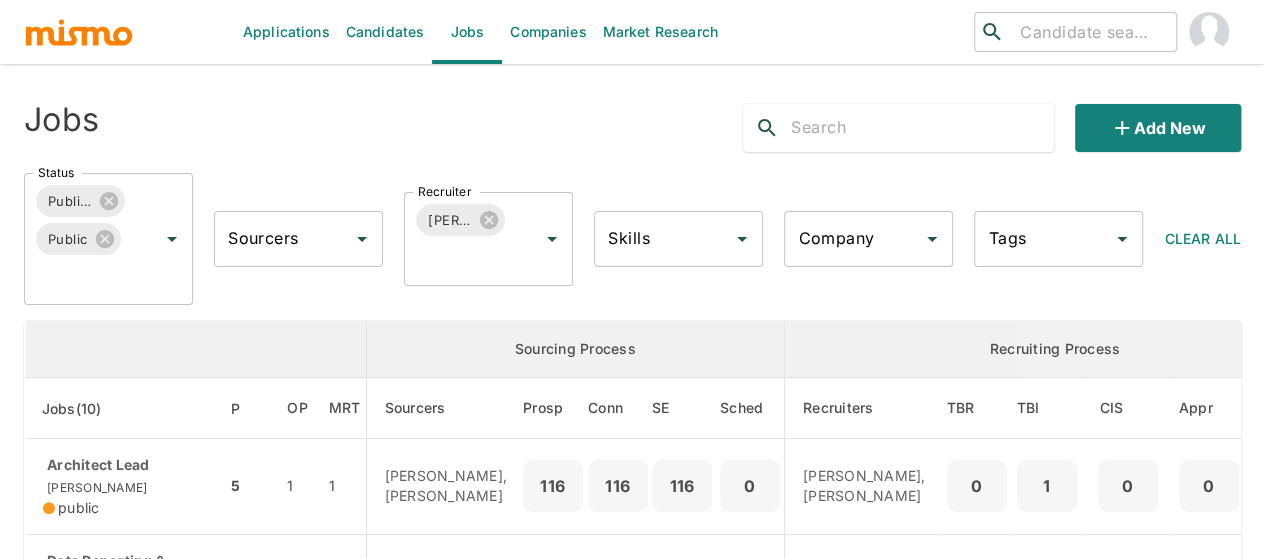 scroll, scrollTop: 100, scrollLeft: 0, axis: vertical 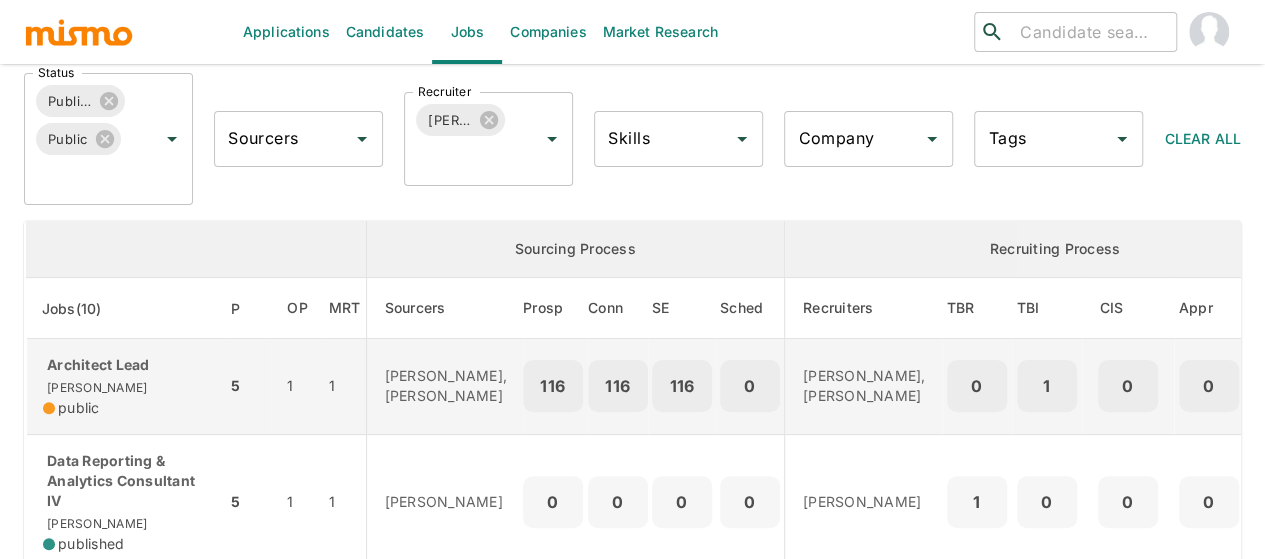 click on "Architect Lead  Kaiser public" at bounding box center [126, 386] 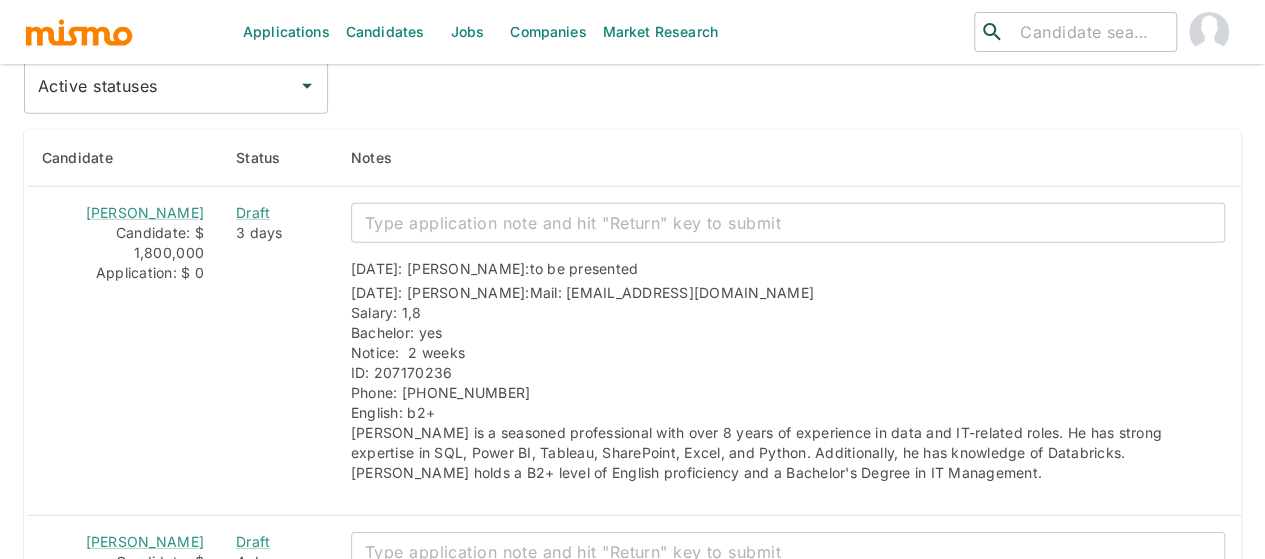 scroll, scrollTop: 2700, scrollLeft: 0, axis: vertical 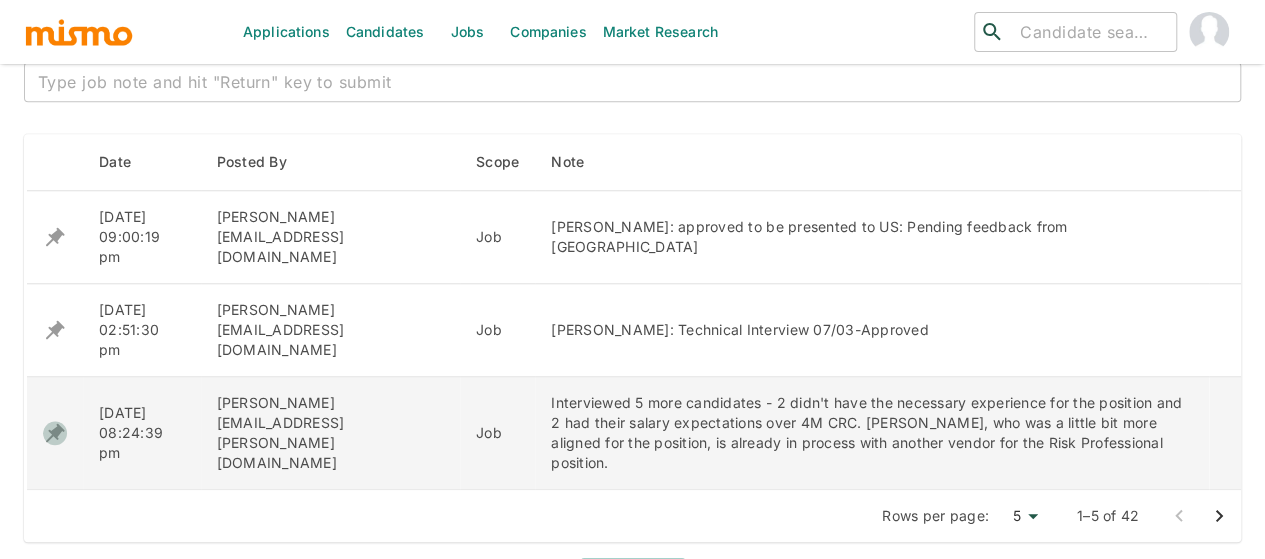 click 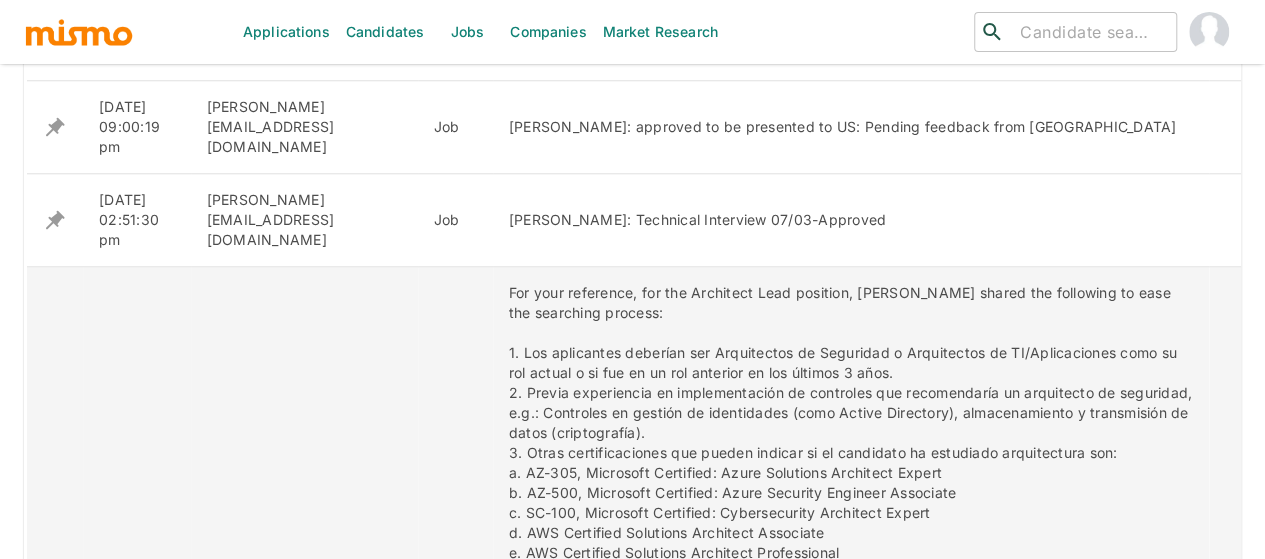 scroll, scrollTop: 1120, scrollLeft: 0, axis: vertical 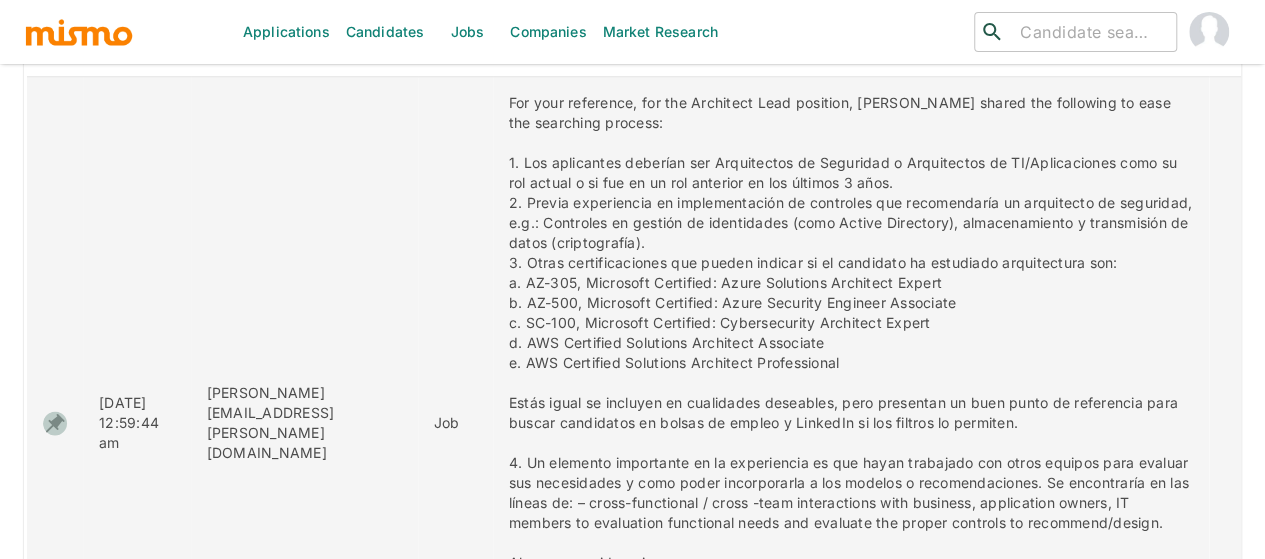 click 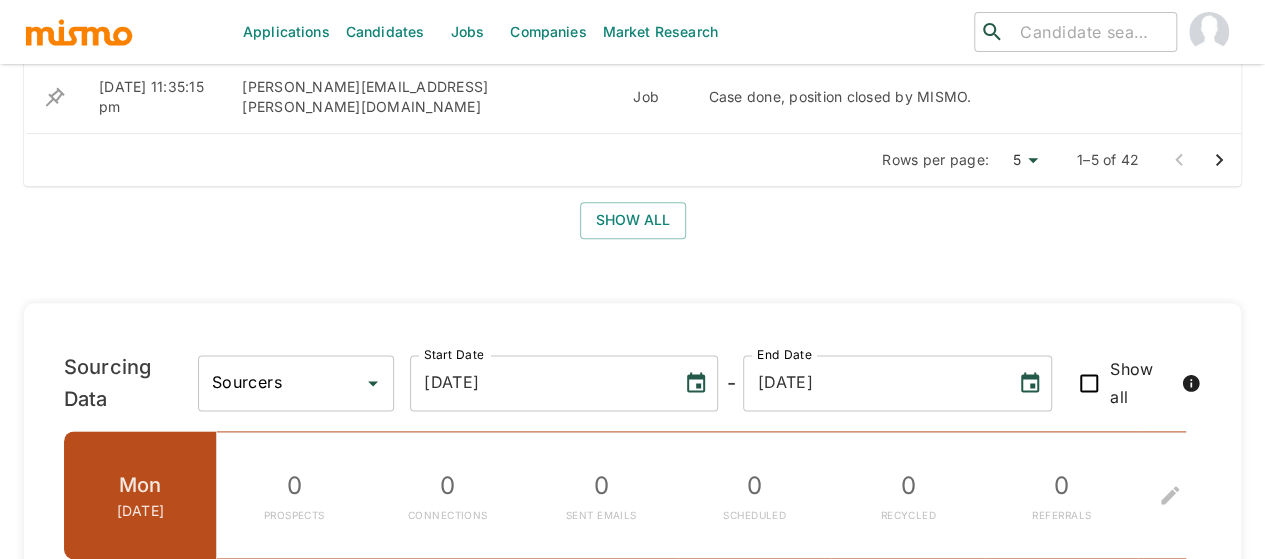 scroll, scrollTop: 796, scrollLeft: 0, axis: vertical 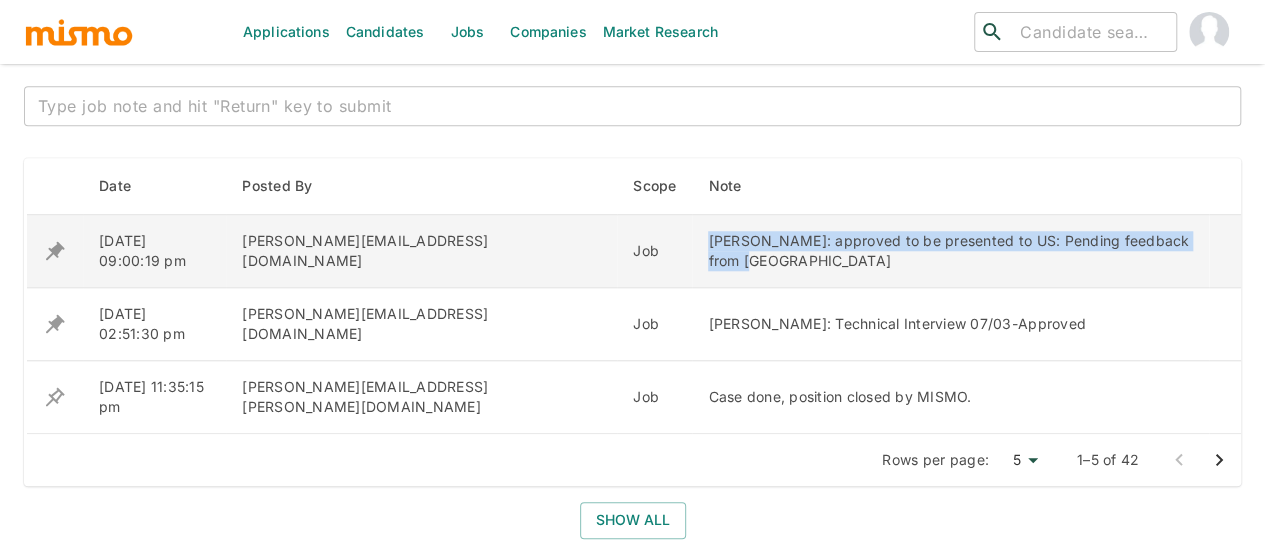 drag, startPoint x: 1154, startPoint y: 241, endPoint x: 630, endPoint y: 264, distance: 524.5045 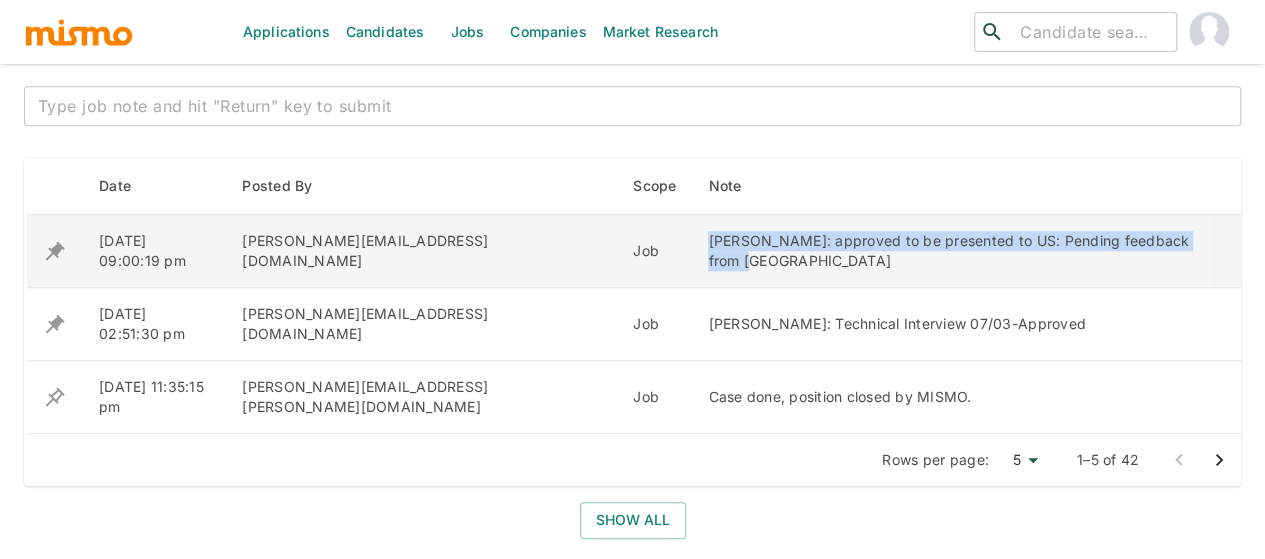 click on "[PERSON_NAME]: approved to be presented to US: Pending feedback from [GEOGRAPHIC_DATA]" at bounding box center [950, 251] 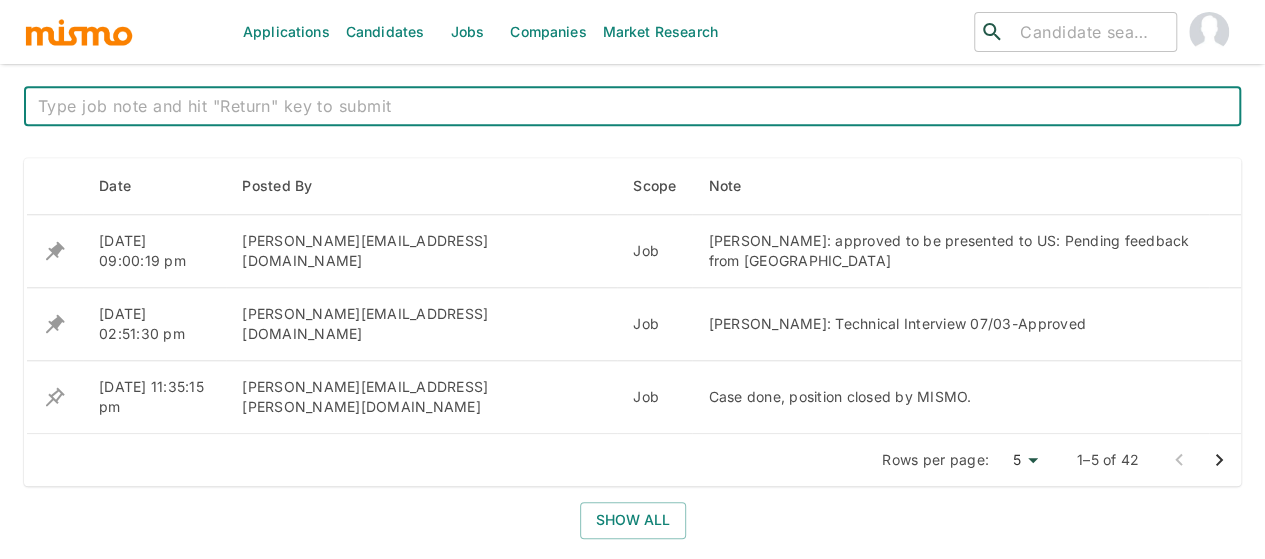 click at bounding box center [632, 106] 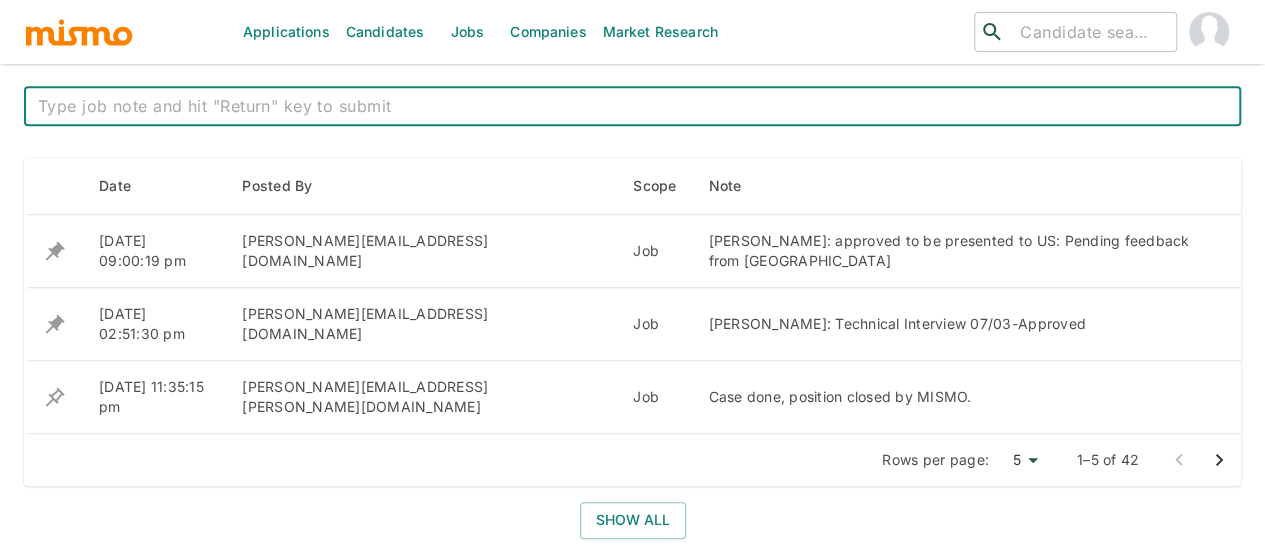 paste on "[PERSON_NAME]: approved to be presented to US: Pending feedback from [GEOGRAPHIC_DATA]" 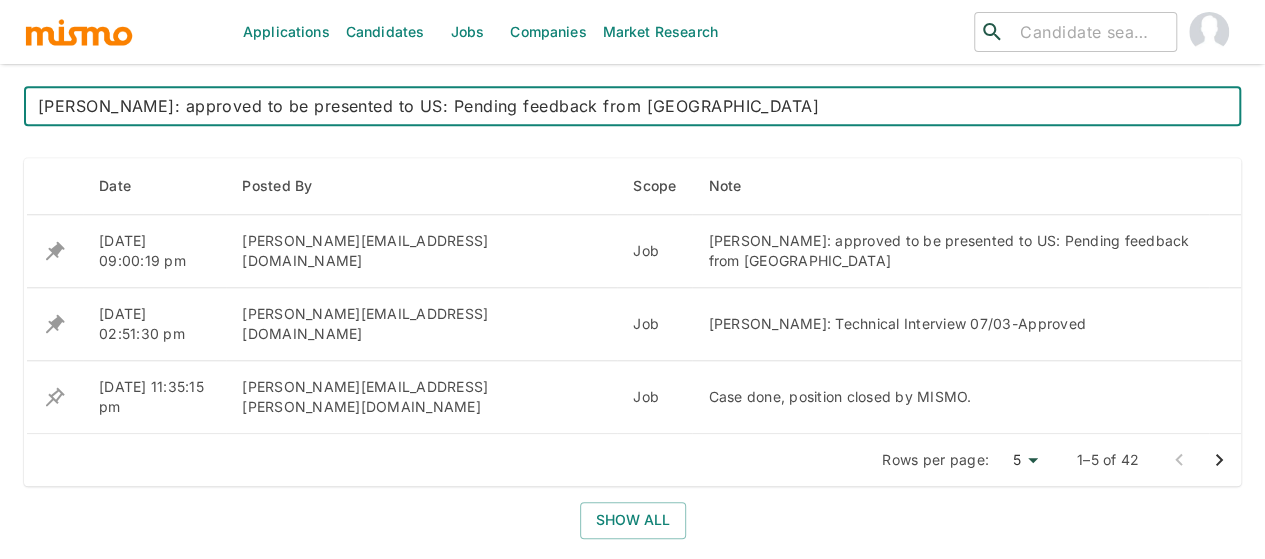 drag, startPoint x: 639, startPoint y: 103, endPoint x: 159, endPoint y: 105, distance: 480.00418 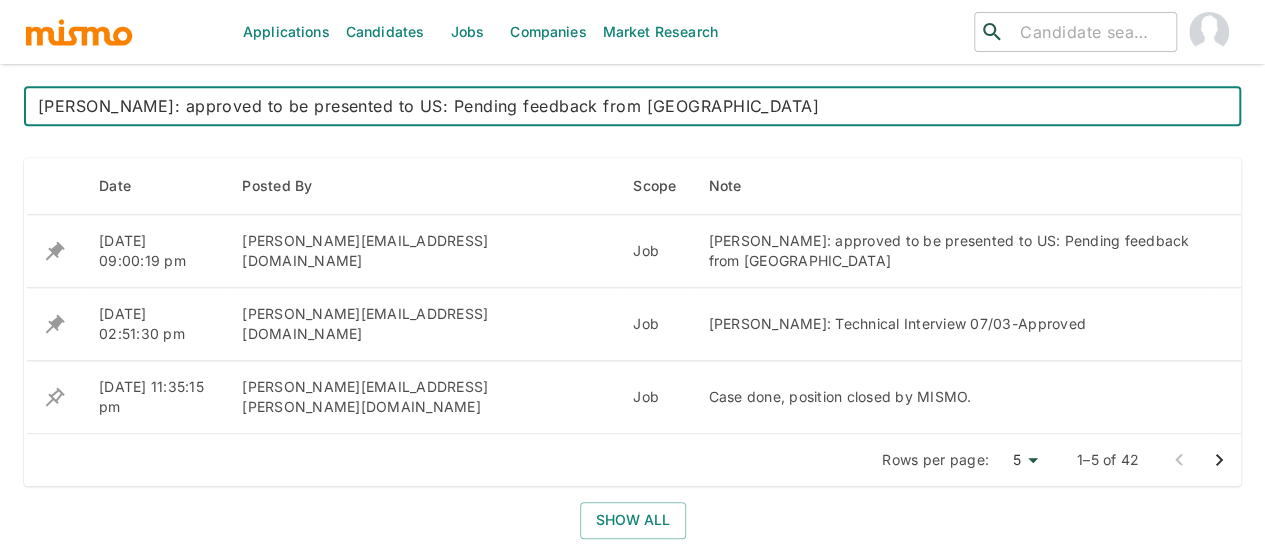 click on "[PERSON_NAME]: approved to be presented to US: Pending feedback from [GEOGRAPHIC_DATA]" at bounding box center [632, 106] 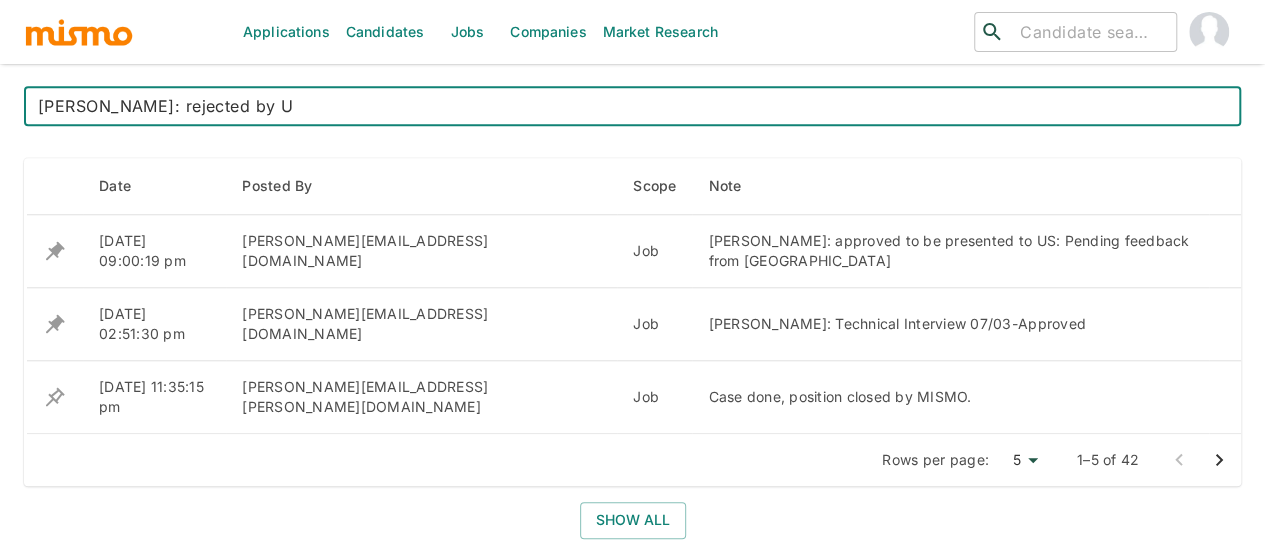type on "[PERSON_NAME]: rejected by US" 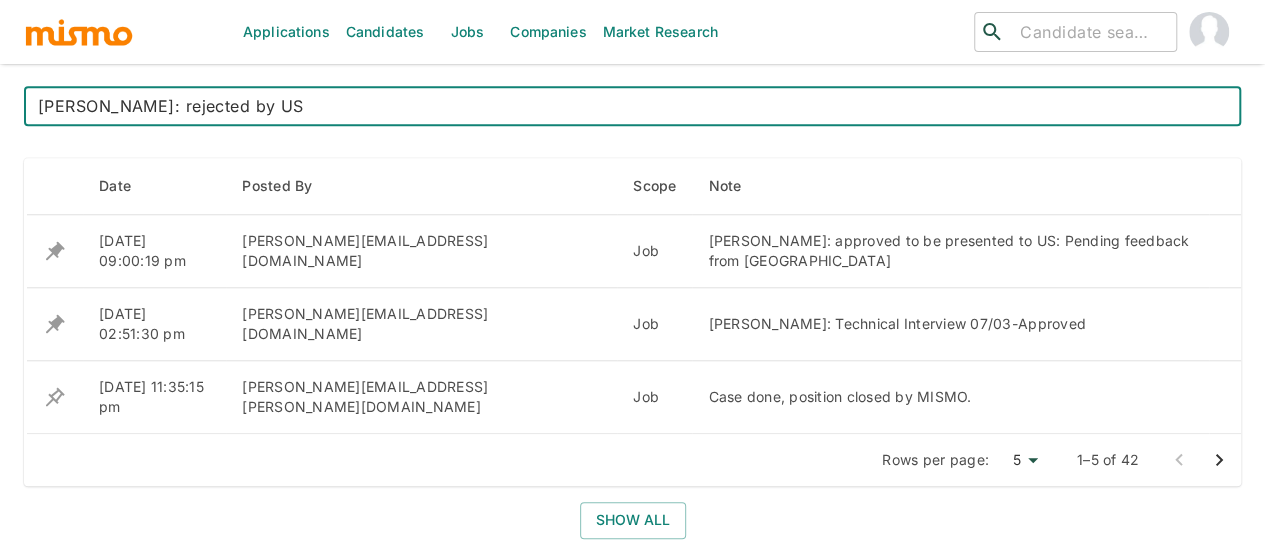 type 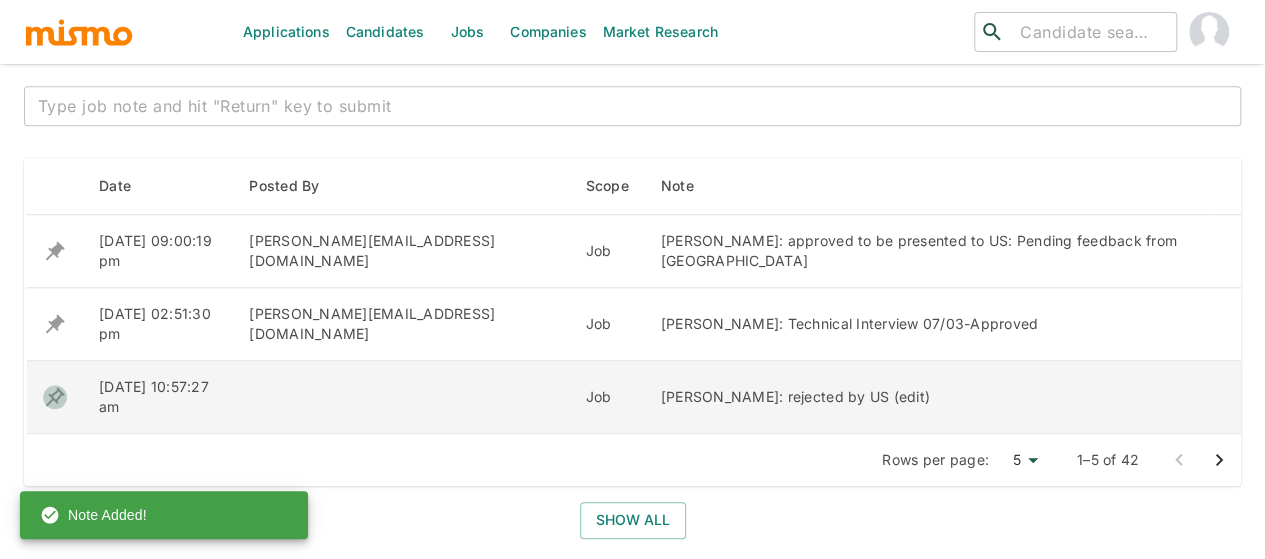 click 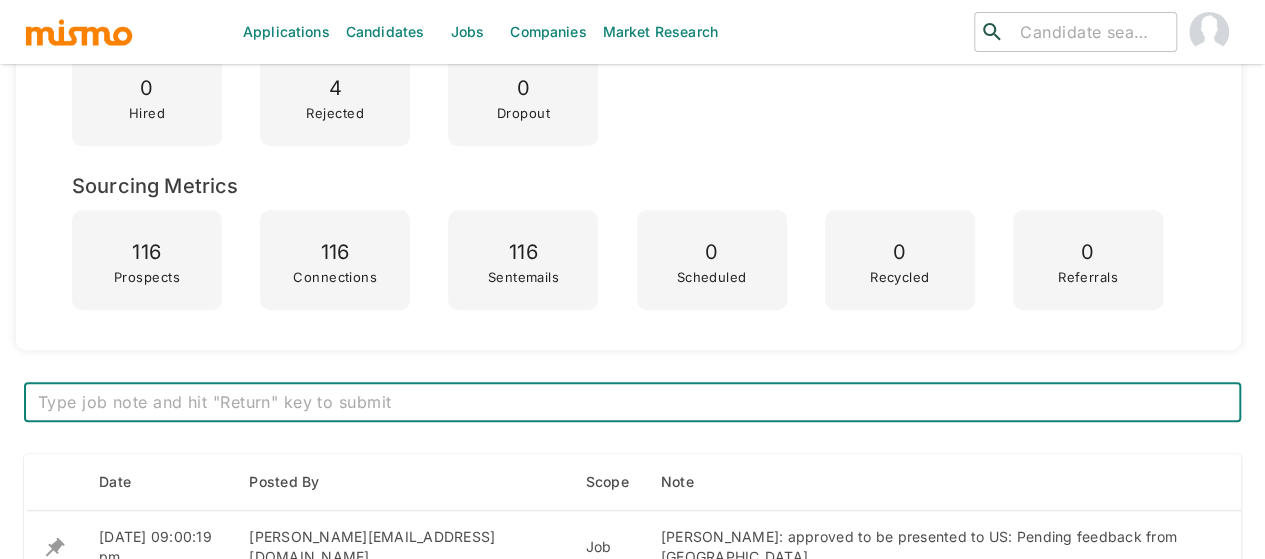 scroll, scrollTop: 800, scrollLeft: 0, axis: vertical 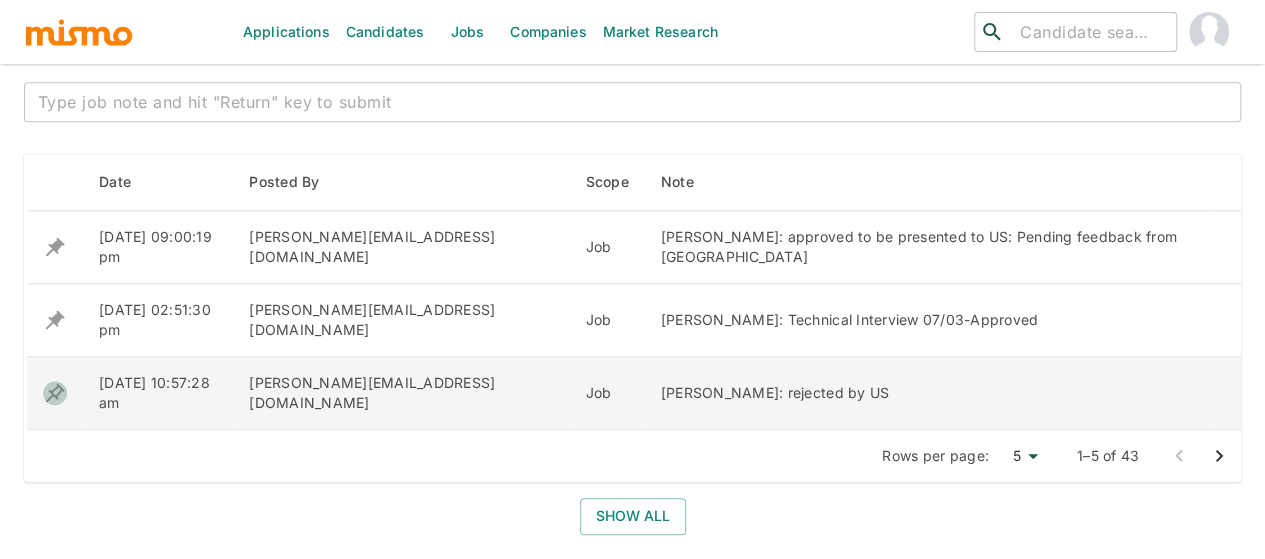 click 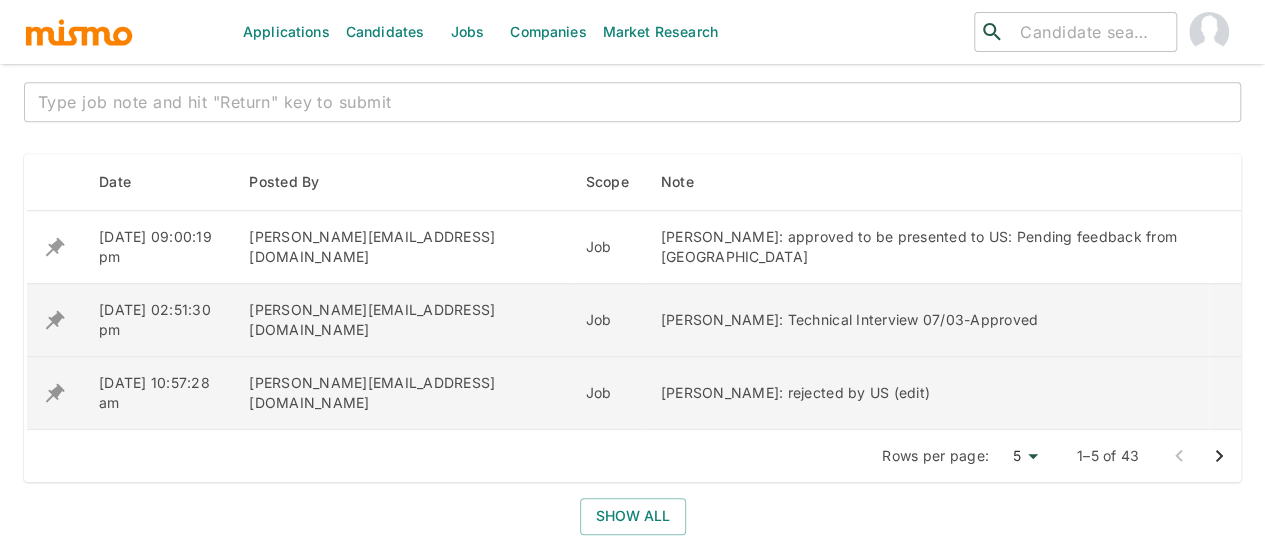 click 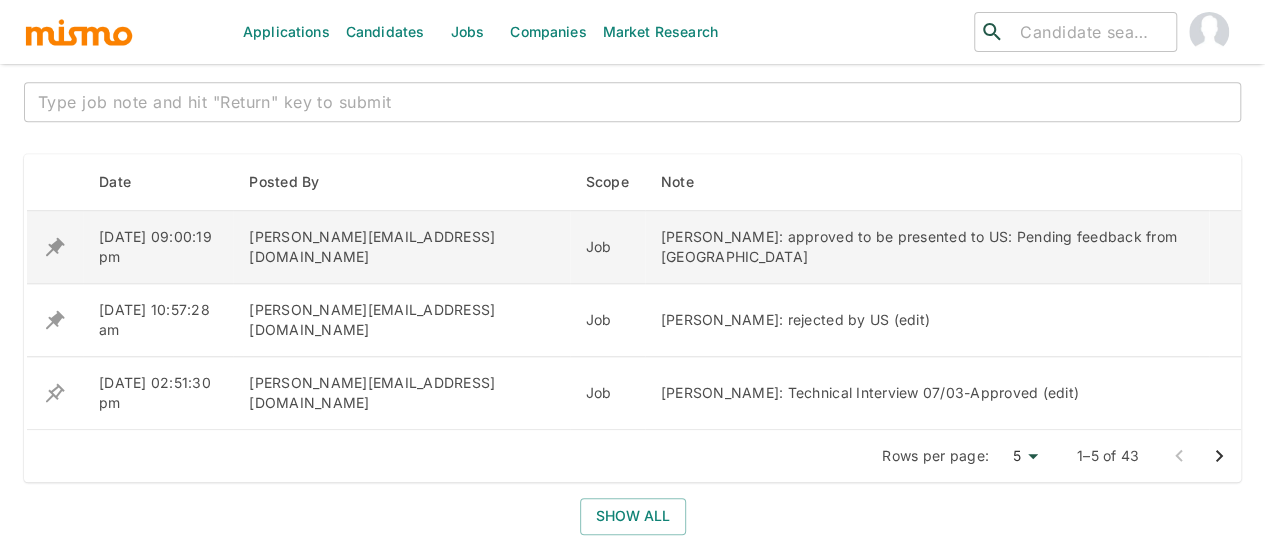 click 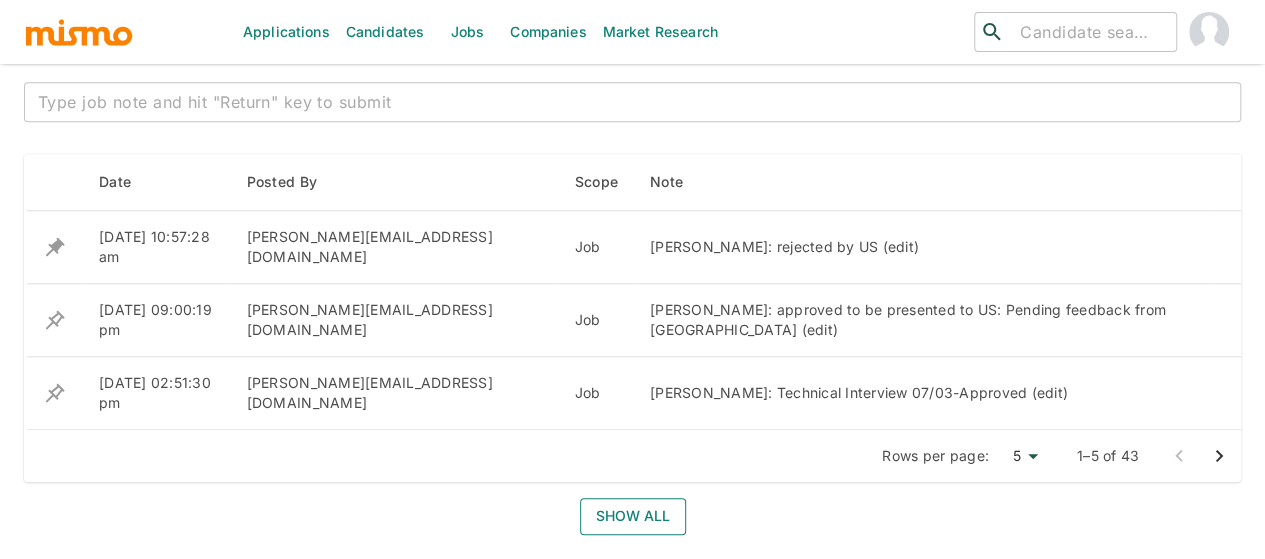 click on "Show all" at bounding box center (633, 516) 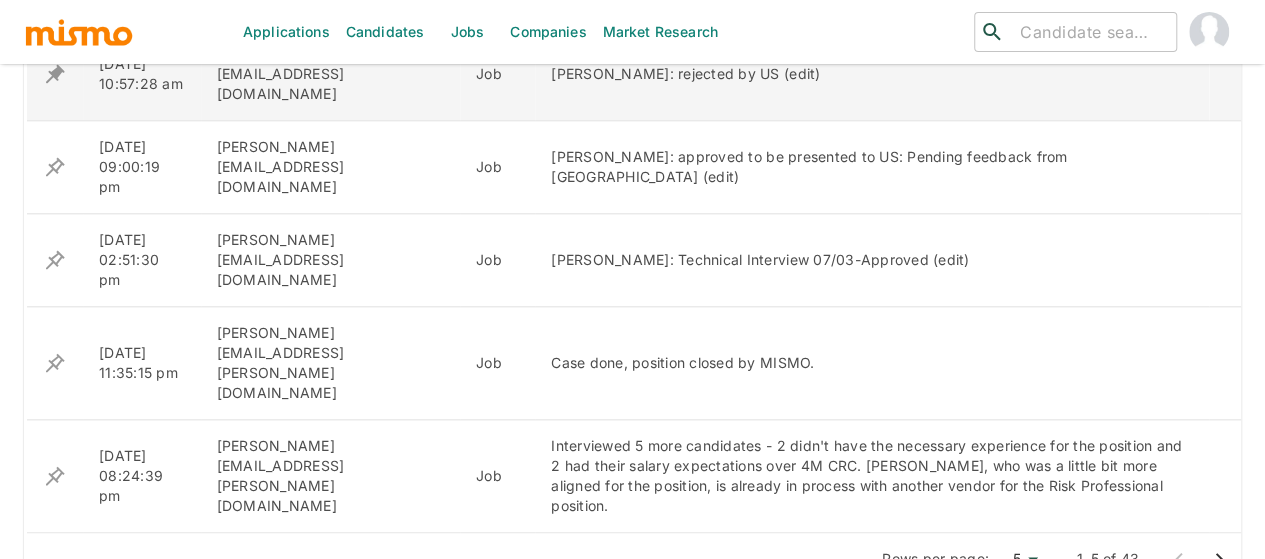 scroll, scrollTop: 1000, scrollLeft: 0, axis: vertical 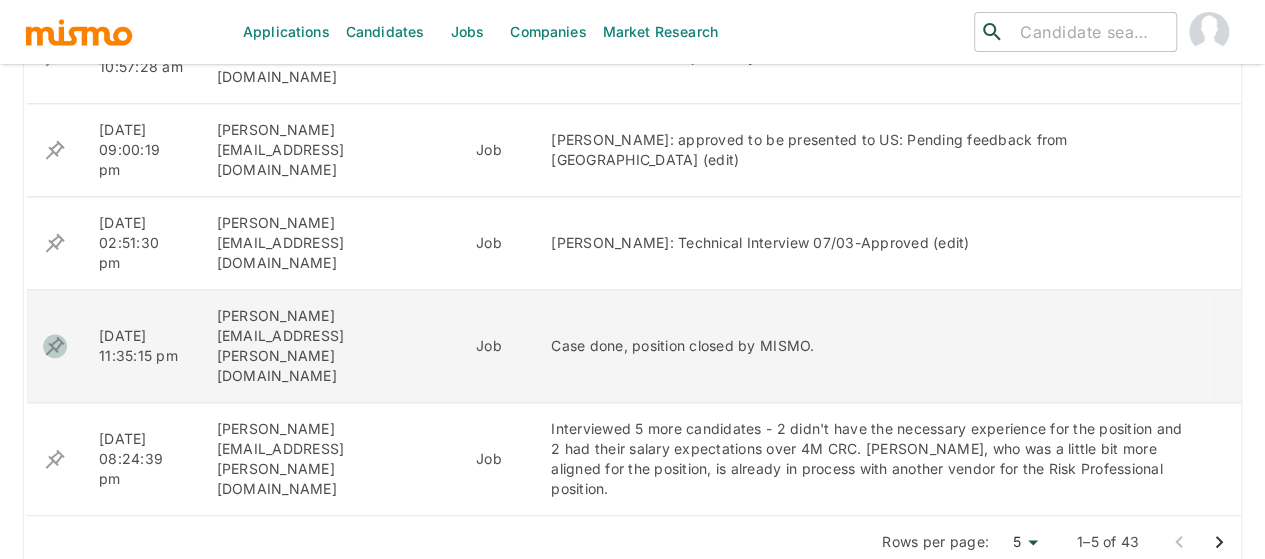click 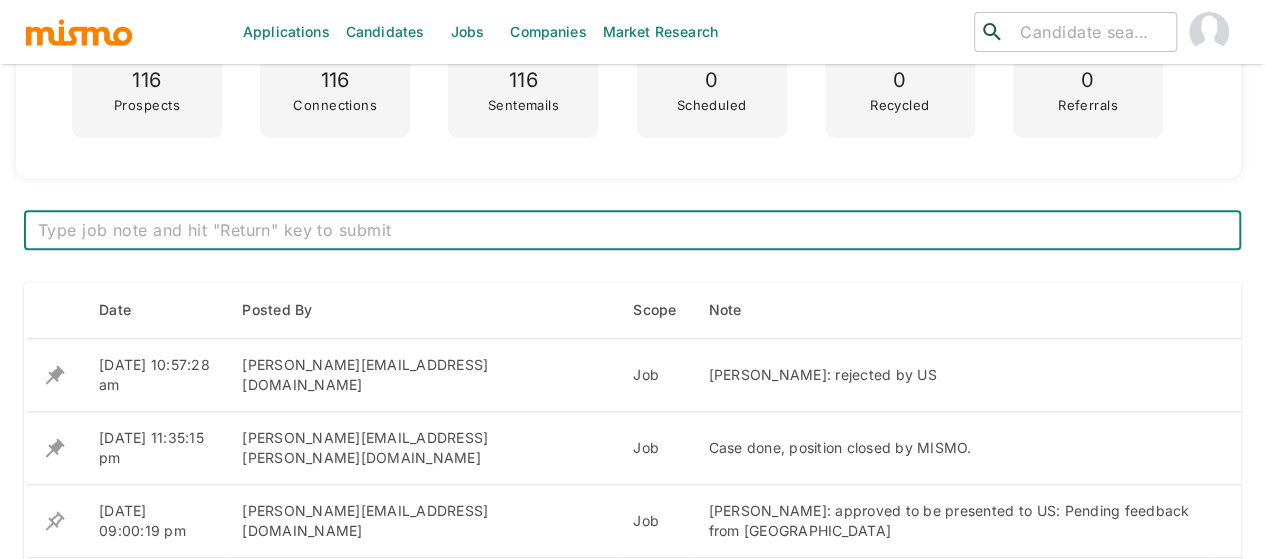 scroll, scrollTop: 600, scrollLeft: 0, axis: vertical 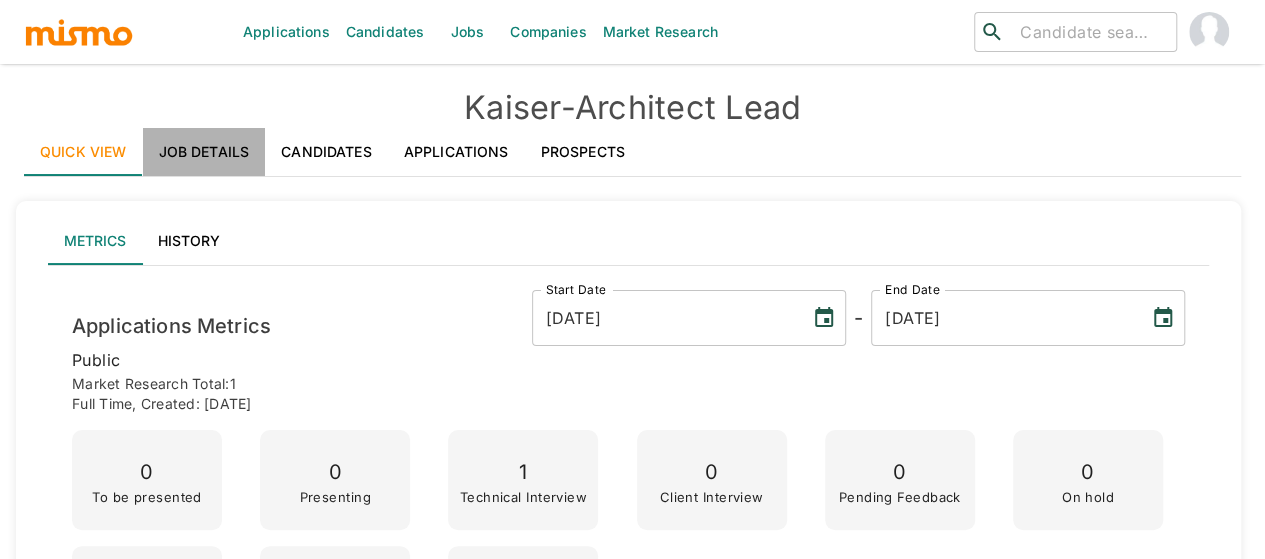 click on "Job Details" at bounding box center (204, 152) 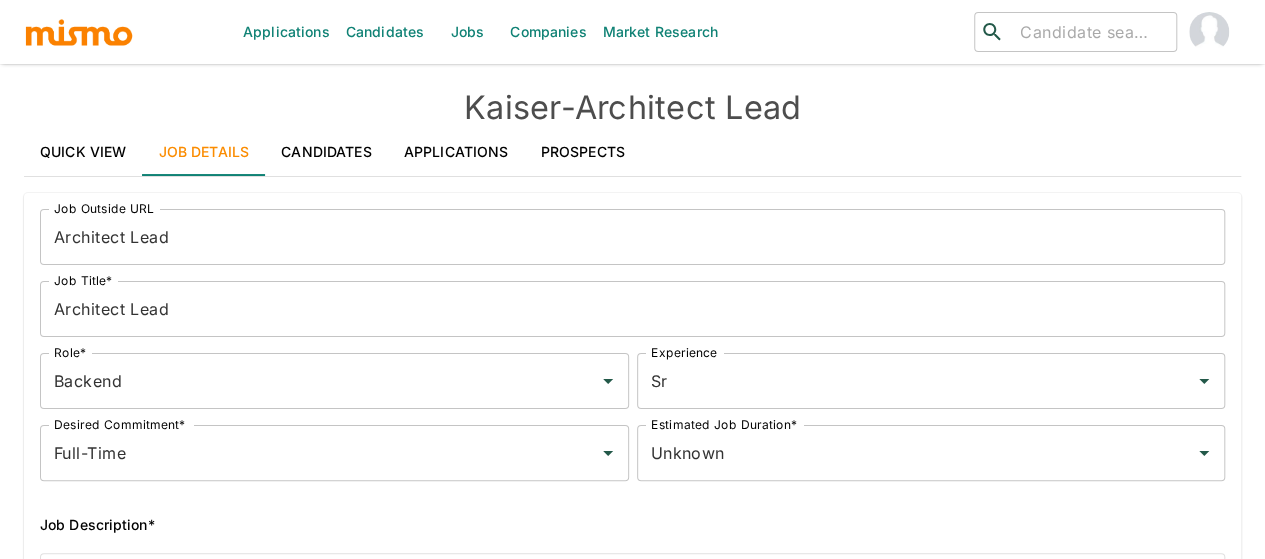 drag, startPoint x: 976, startPoint y: 381, endPoint x: 929, endPoint y: 390, distance: 47.853943 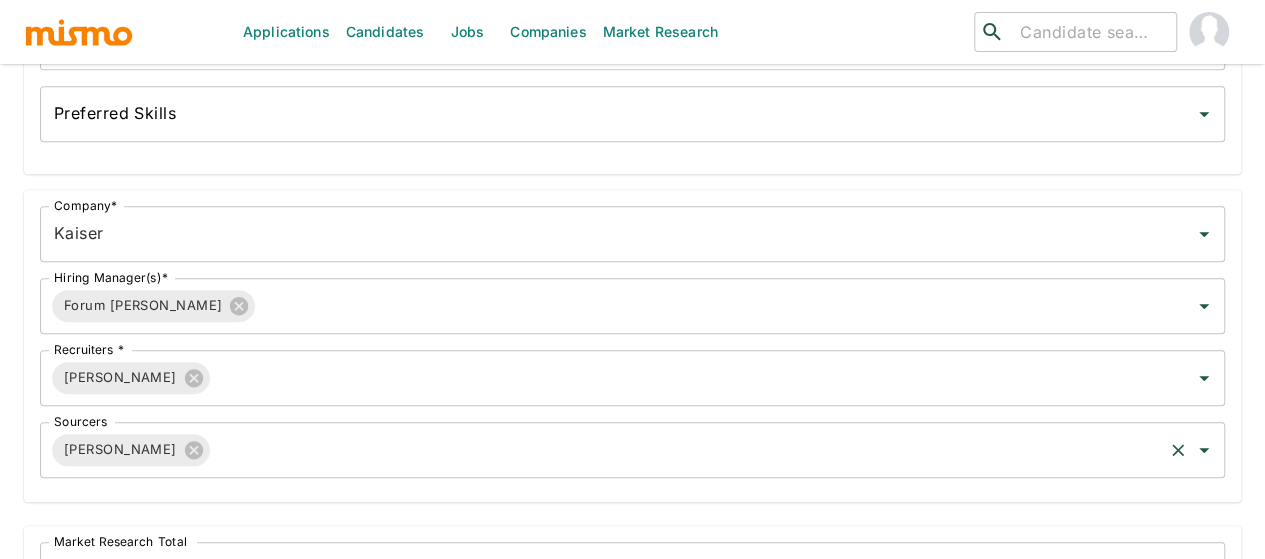 scroll, scrollTop: 800, scrollLeft: 0, axis: vertical 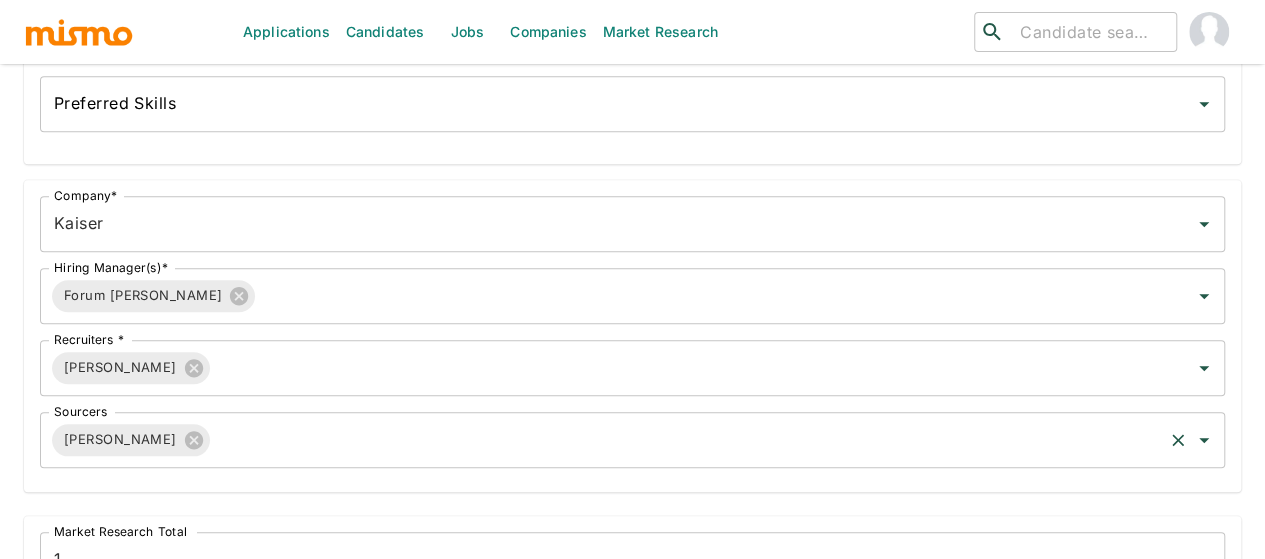 click on "Update Job" at bounding box center (253, 1130) 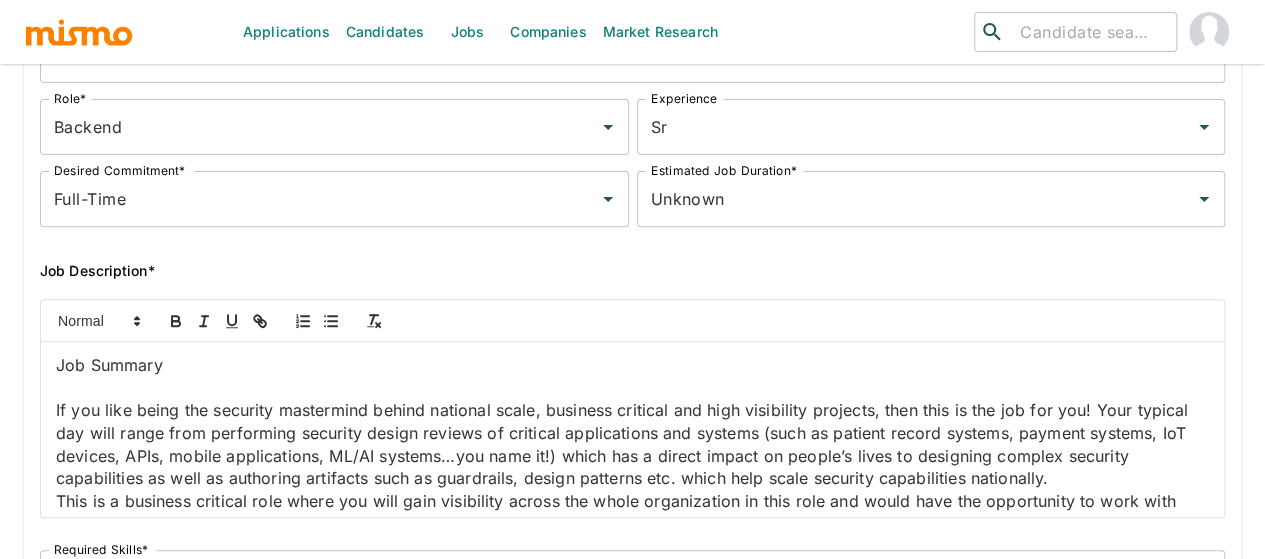 scroll, scrollTop: 0, scrollLeft: 0, axis: both 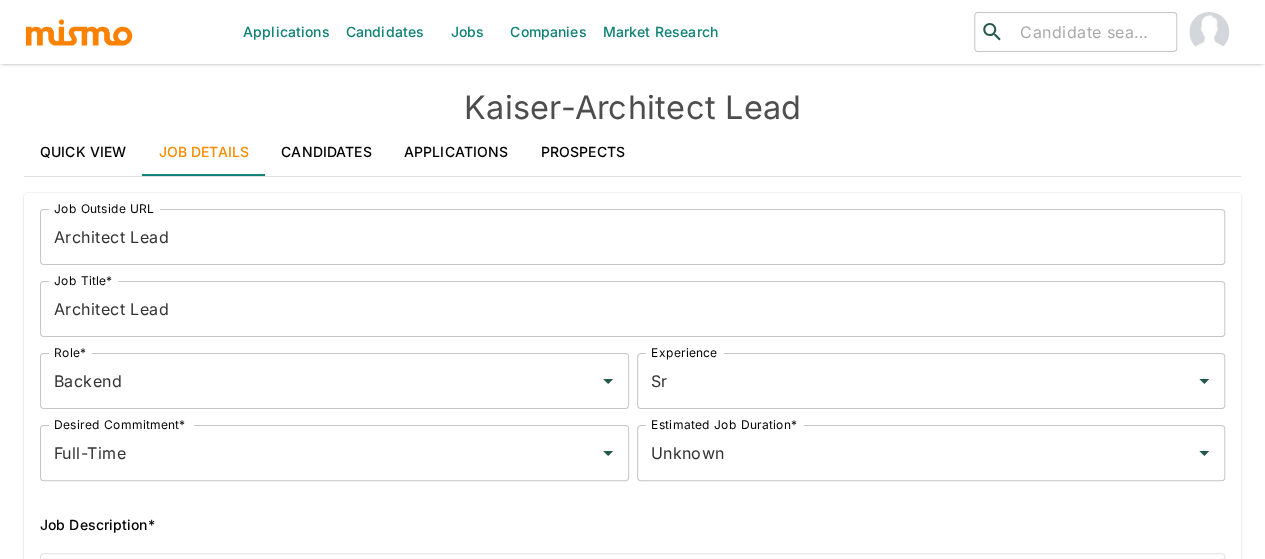 click on "Jobs" at bounding box center [467, 32] 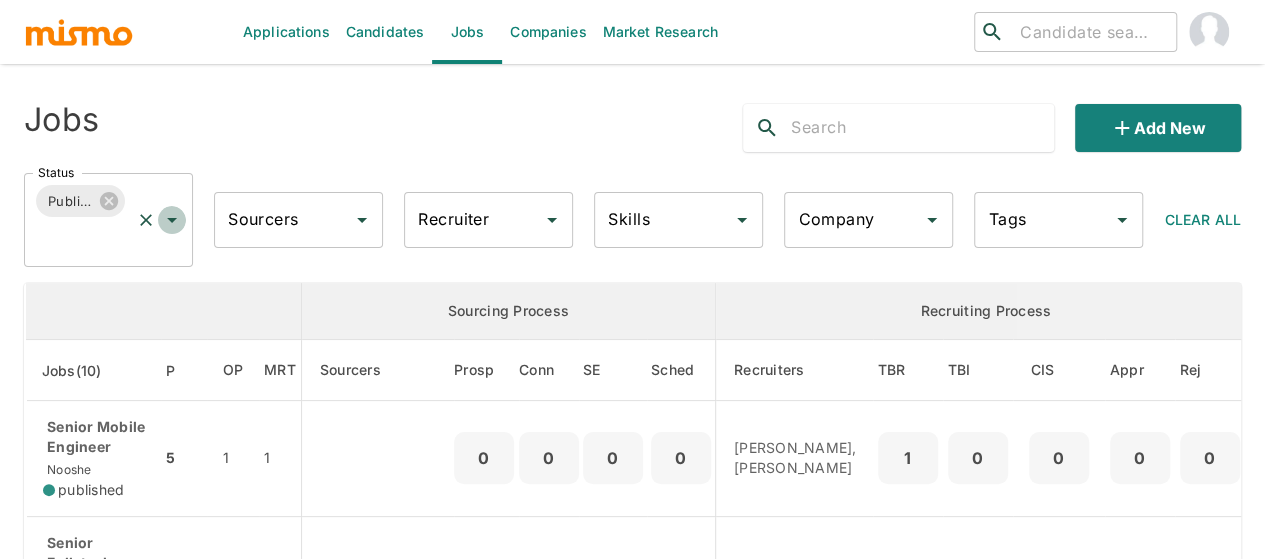 click 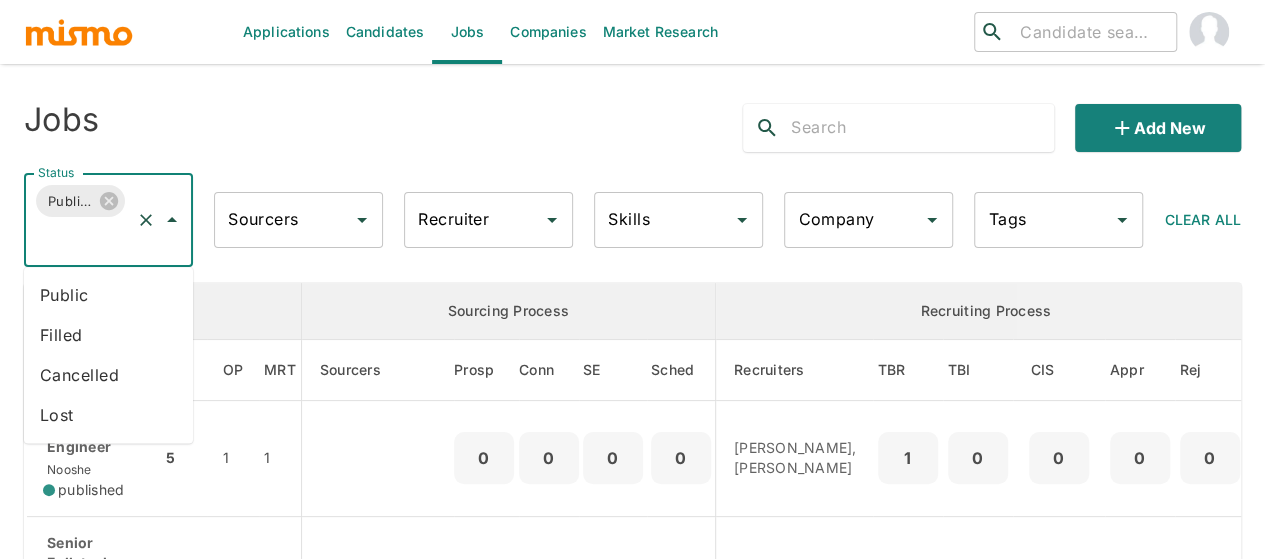 click on "Public" at bounding box center [108, 295] 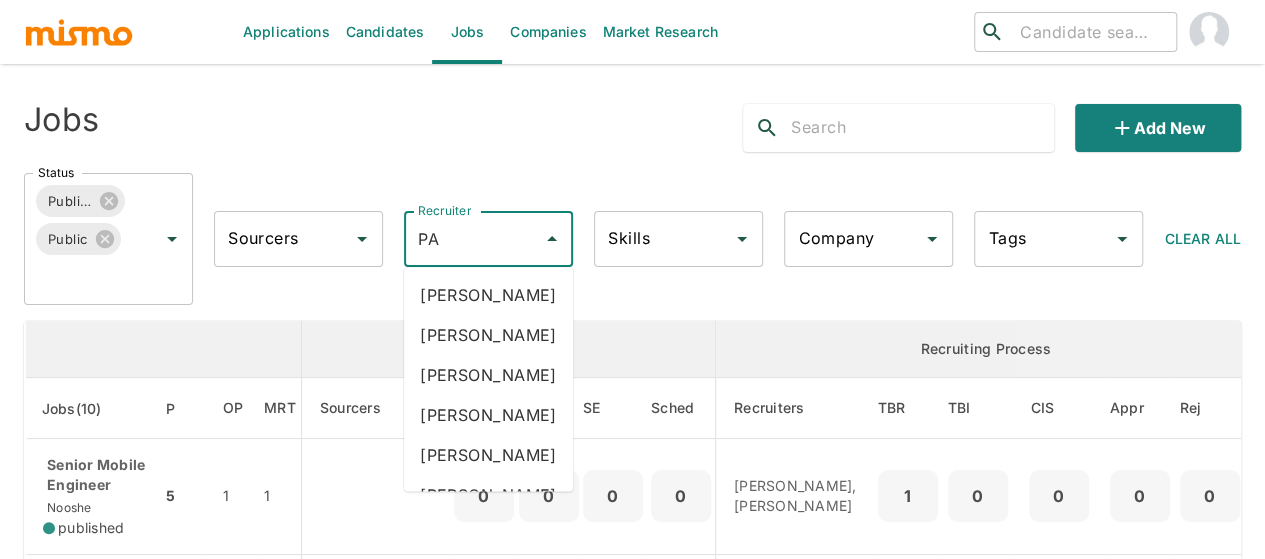 type on "PAO" 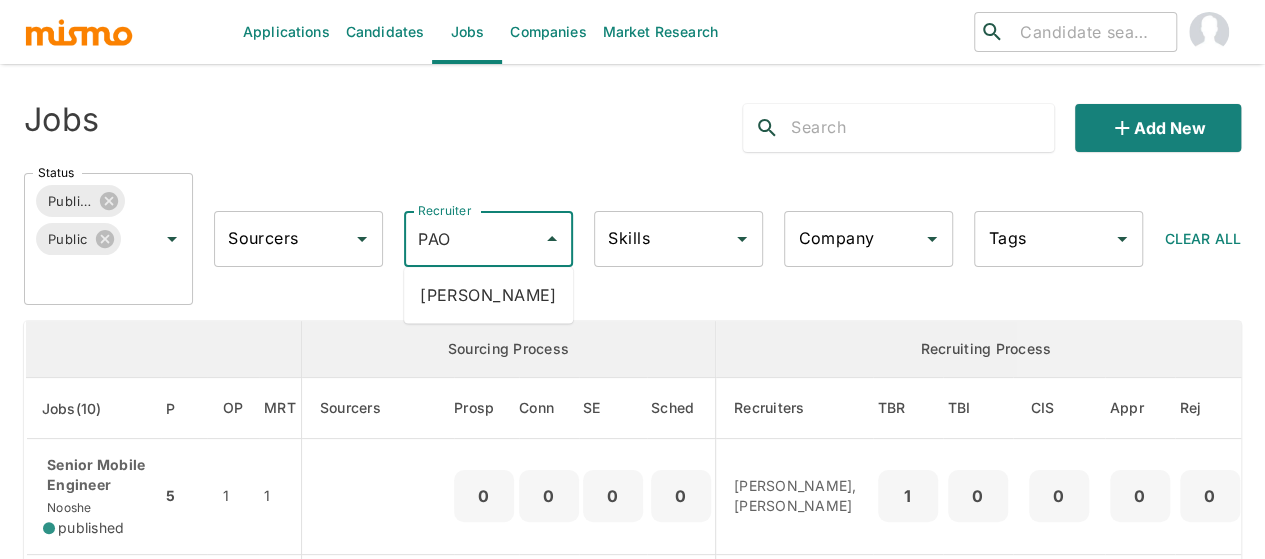 click on "Paola Pacheco" at bounding box center [488, 295] 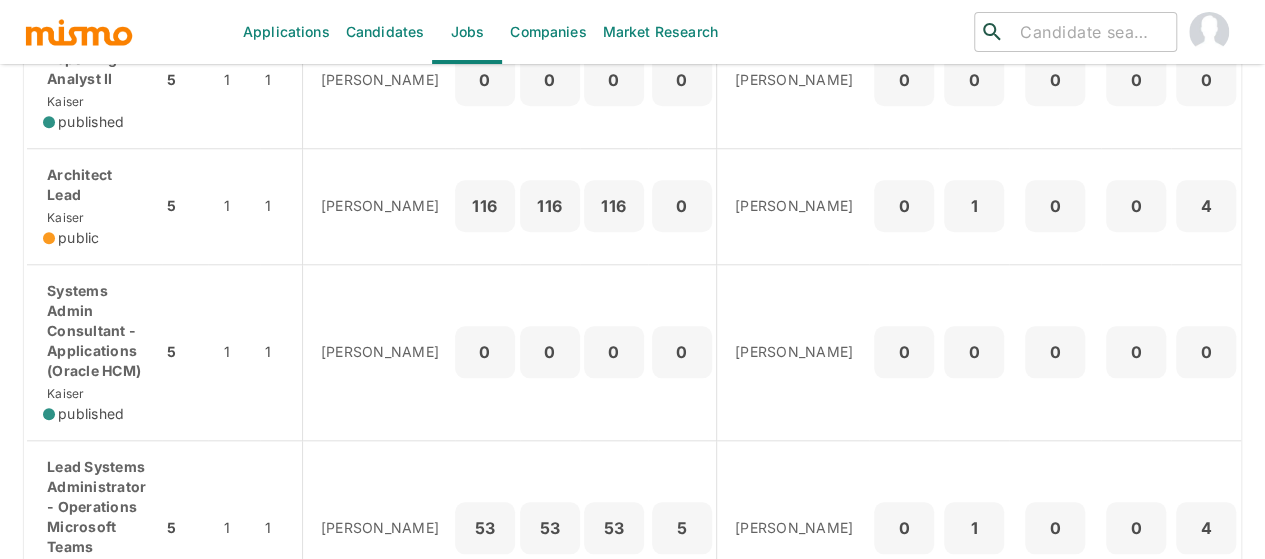 scroll, scrollTop: 815, scrollLeft: 0, axis: vertical 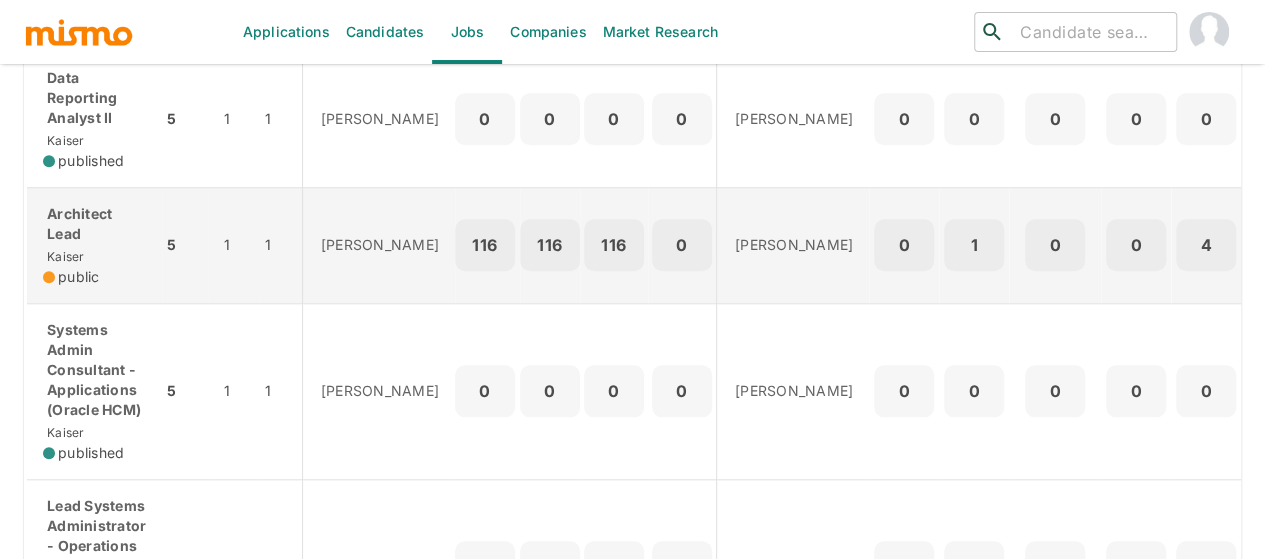 click on "Architect Lead" at bounding box center [94, 224] 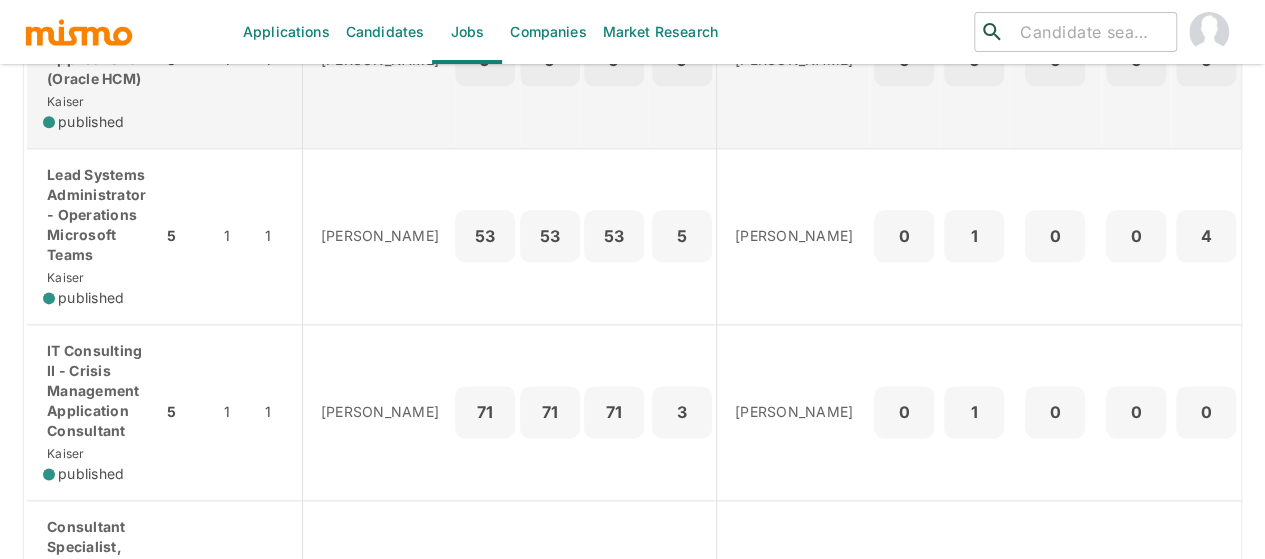 scroll, scrollTop: 1515, scrollLeft: 0, axis: vertical 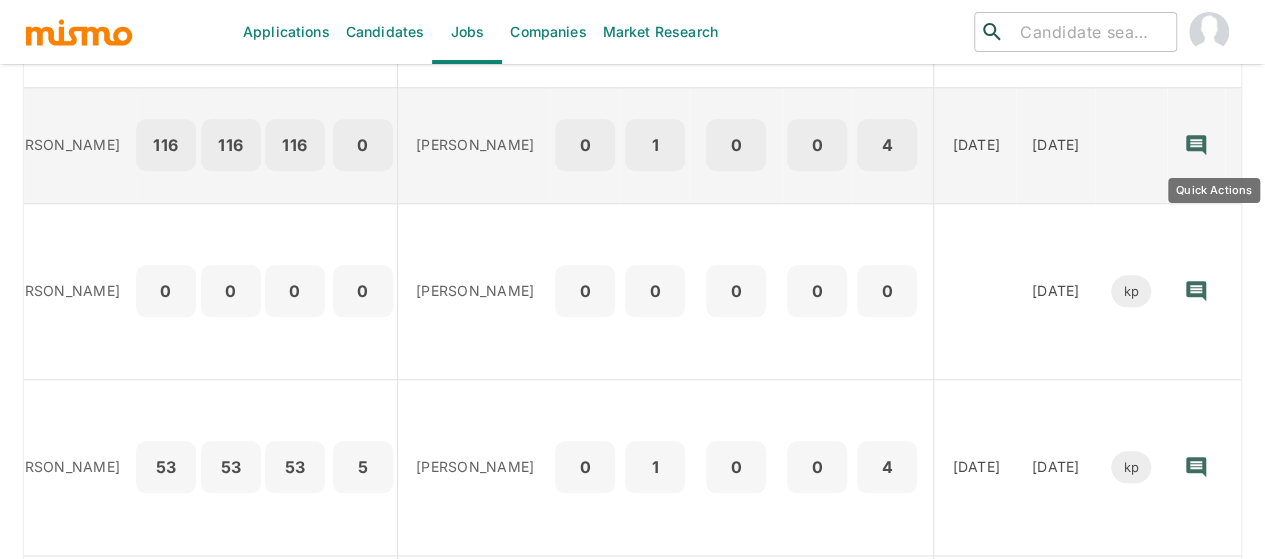 click 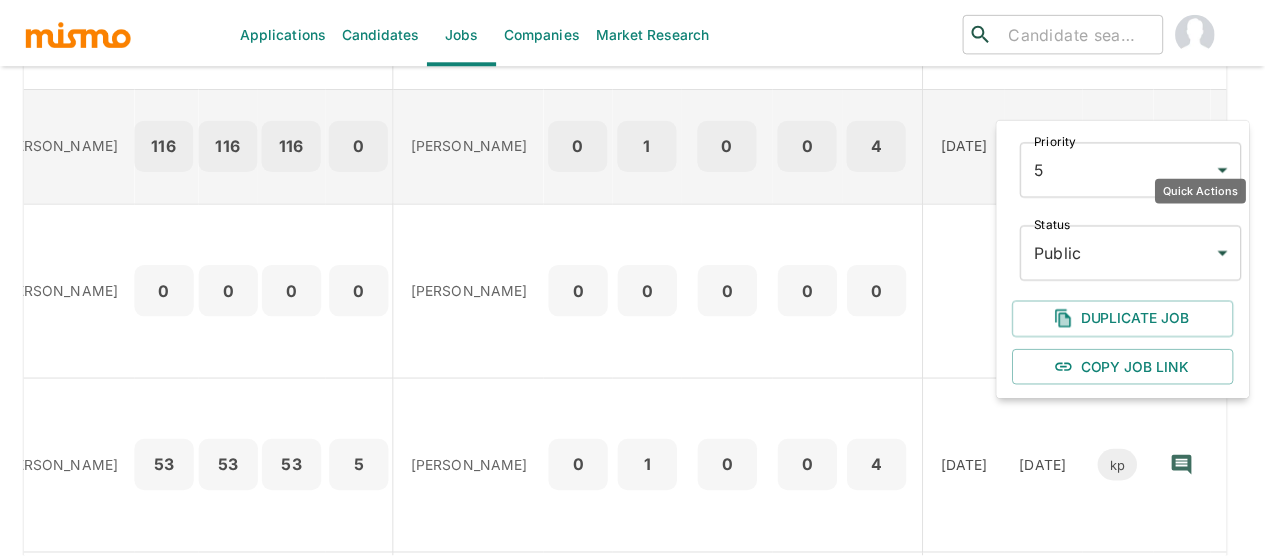 scroll, scrollTop: 0, scrollLeft: 318, axis: horizontal 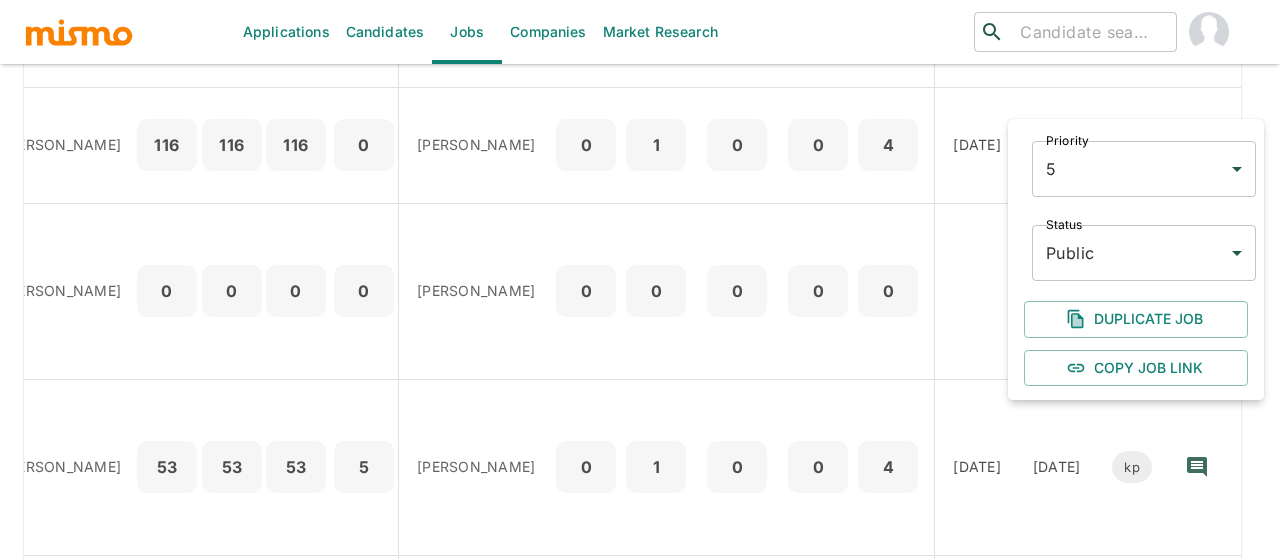 click on "Applications Candidates Jobs Companies Market Research ​ ​ Jobs  Add new Status Published Public Status Sourcers Sourcers Recruiter Paola Pacheco Recruiter Skills Skills Company Company Tags Tags Clear All Sourcing Process Recruiting Process Jobs(10) P OP MRT Sourcers Prosp Conn SE Sched Recruiters TBR TBI CIS Appr Rej OD CD Tags Data Reporting & Analytics Consultant V Kaiser published 5 1 1 Daniela  Zito 0 0 0 0 Paola Pacheco 0 0 0 0 0 10/20/2025 07/03/2025 kp Manager, Data Reporting & Analytics	 Kaiser published 5 1 1 Daniela  Zito 0 0 0 0 Paola Pacheco 0 0 0 0 0 10/20/2025 07/03/2025 kp Data Analyst II Kaiser published 5 1 1 Daniela  Zito 0 0 0 0 Paola Pacheco 0 0 0 0 0 10/20/2025 07/03/2025 kp Data Reporting Analyst II Kaiser published 5 1 1 Daniela  Zito 0 0 0 0 Paola Pacheco 0 0 0 0 0 10/20/2025 07/03/2025 kp Architect Lead  Kaiser public 5 1 1 Daniela  Zito 116 116 116 0 Paola Pacheco 0 1 0 0 4 05/26/2025 01/25/2025 Systems Admin Consultant - Applications (Oracle HCM) Kaiser published 5 1 1 0" at bounding box center (640, -612) 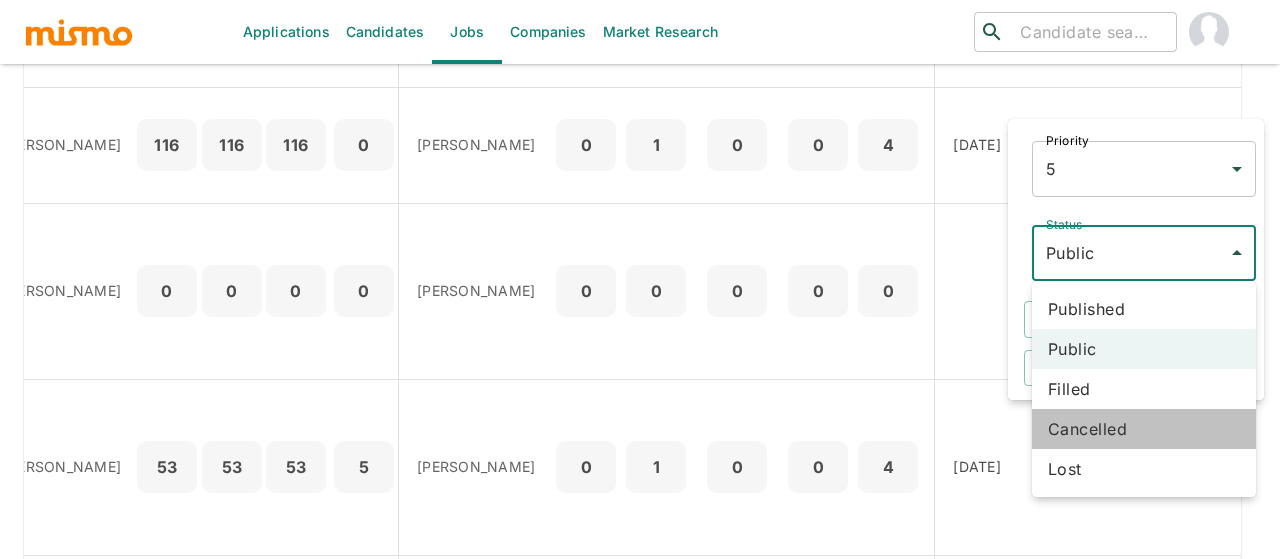 drag, startPoint x: 1090, startPoint y: 429, endPoint x: 766, endPoint y: 385, distance: 326.974 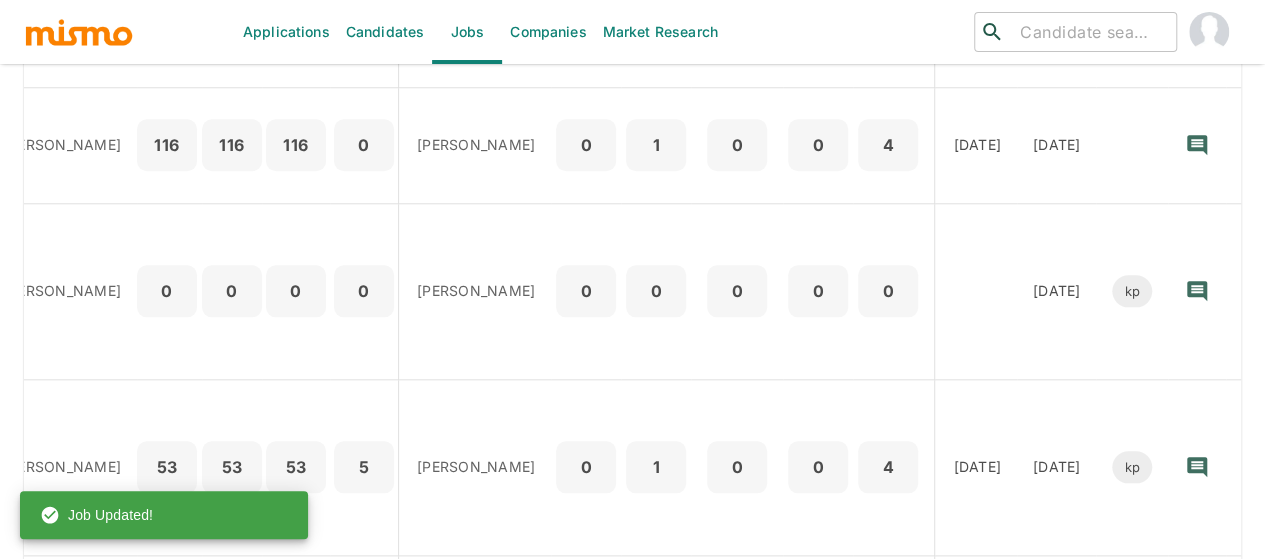scroll, scrollTop: 0, scrollLeft: 304, axis: horizontal 